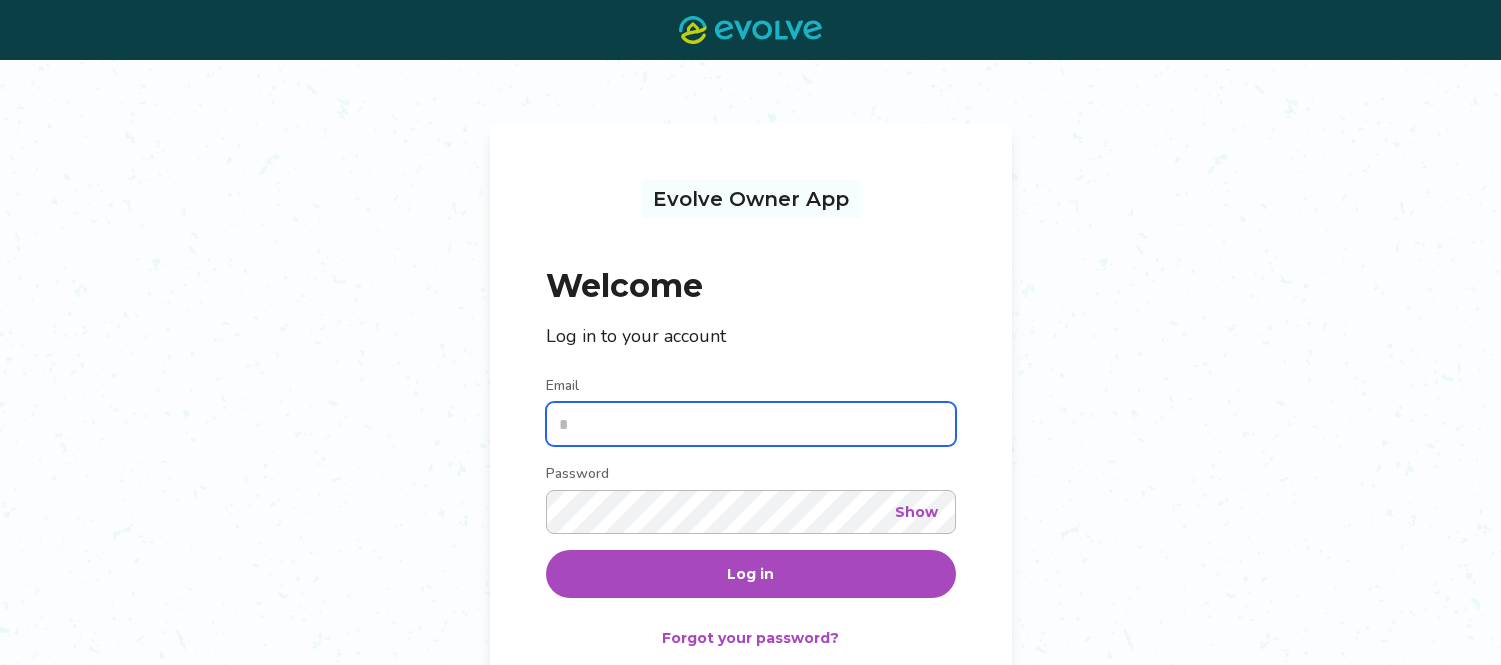 scroll, scrollTop: 0, scrollLeft: 0, axis: both 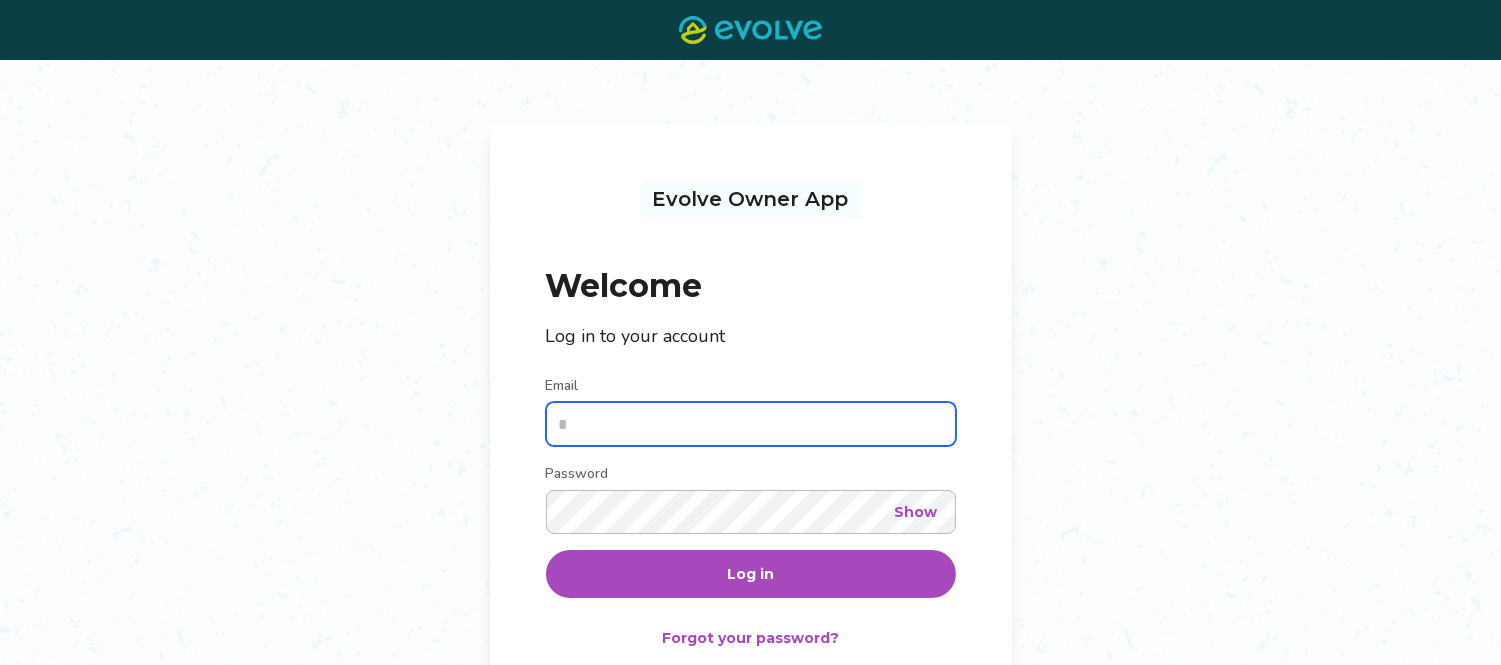 type on "**********" 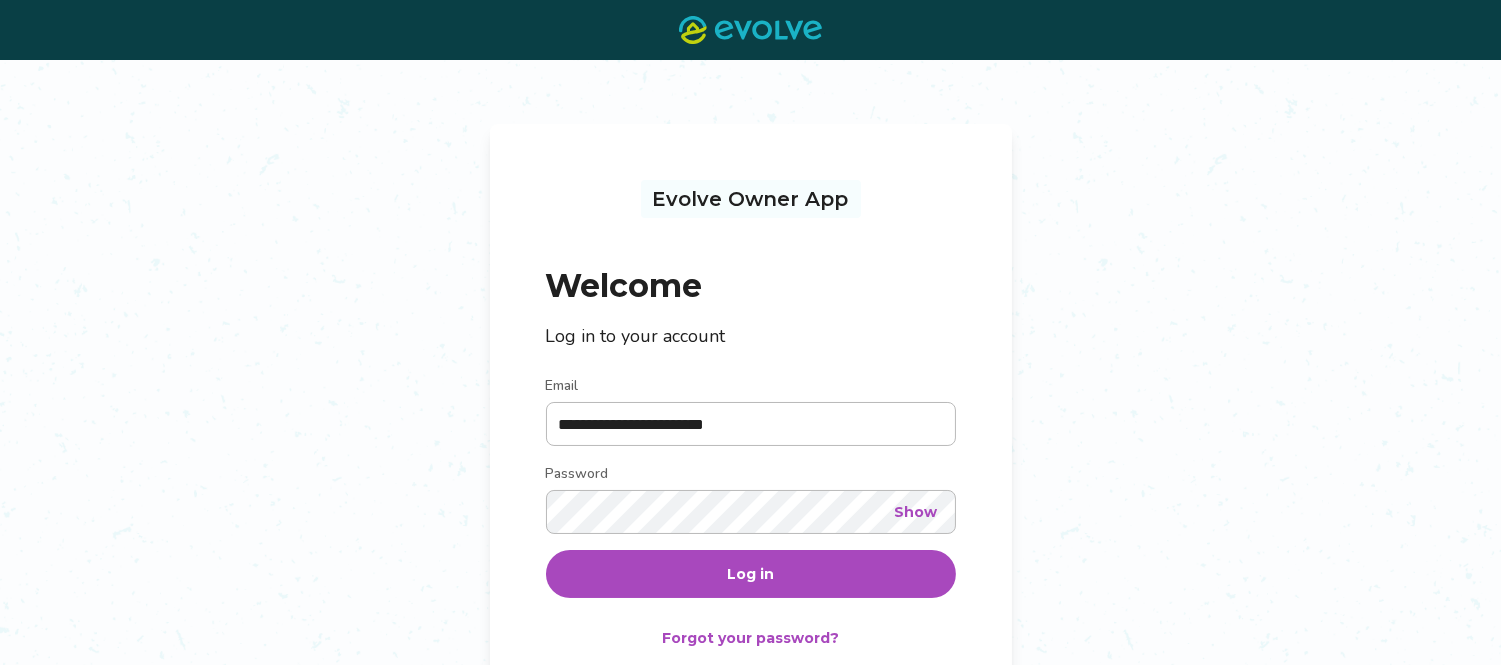 click on "Log in" at bounding box center (751, 574) 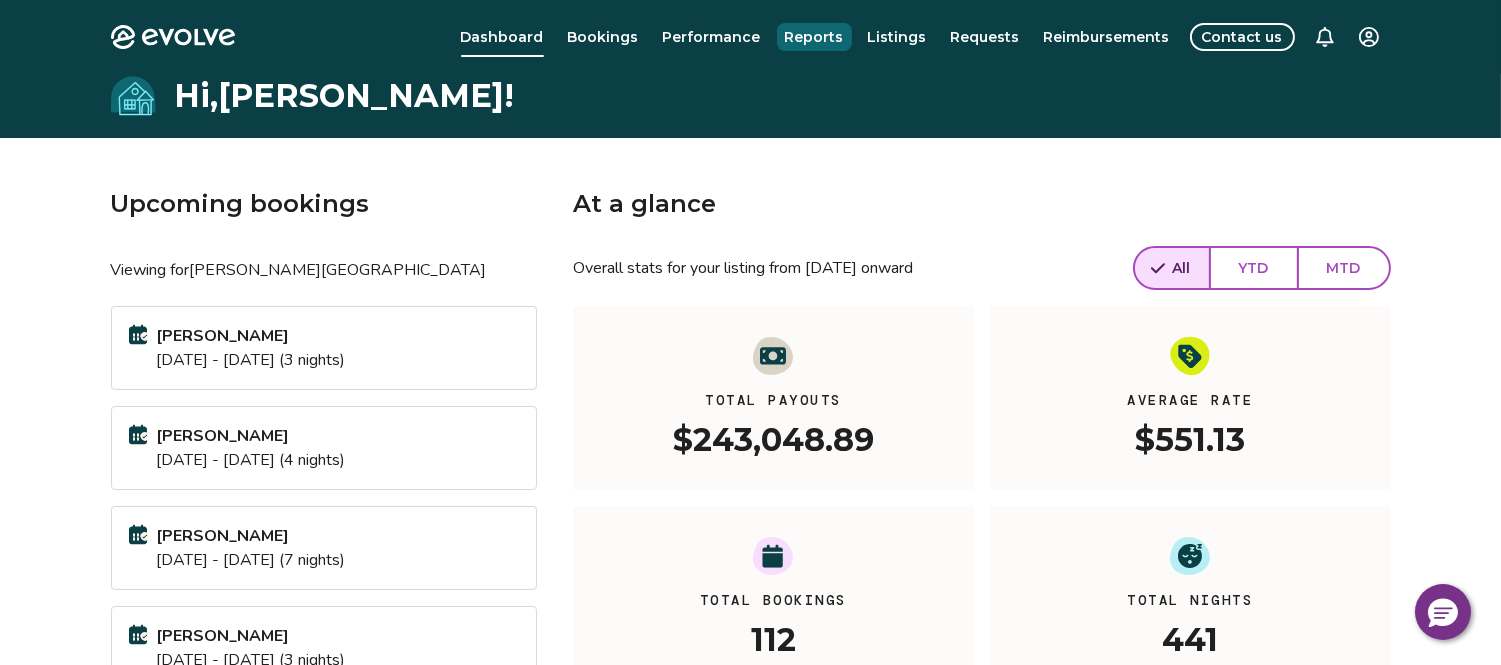 click on "Reports" at bounding box center [814, 37] 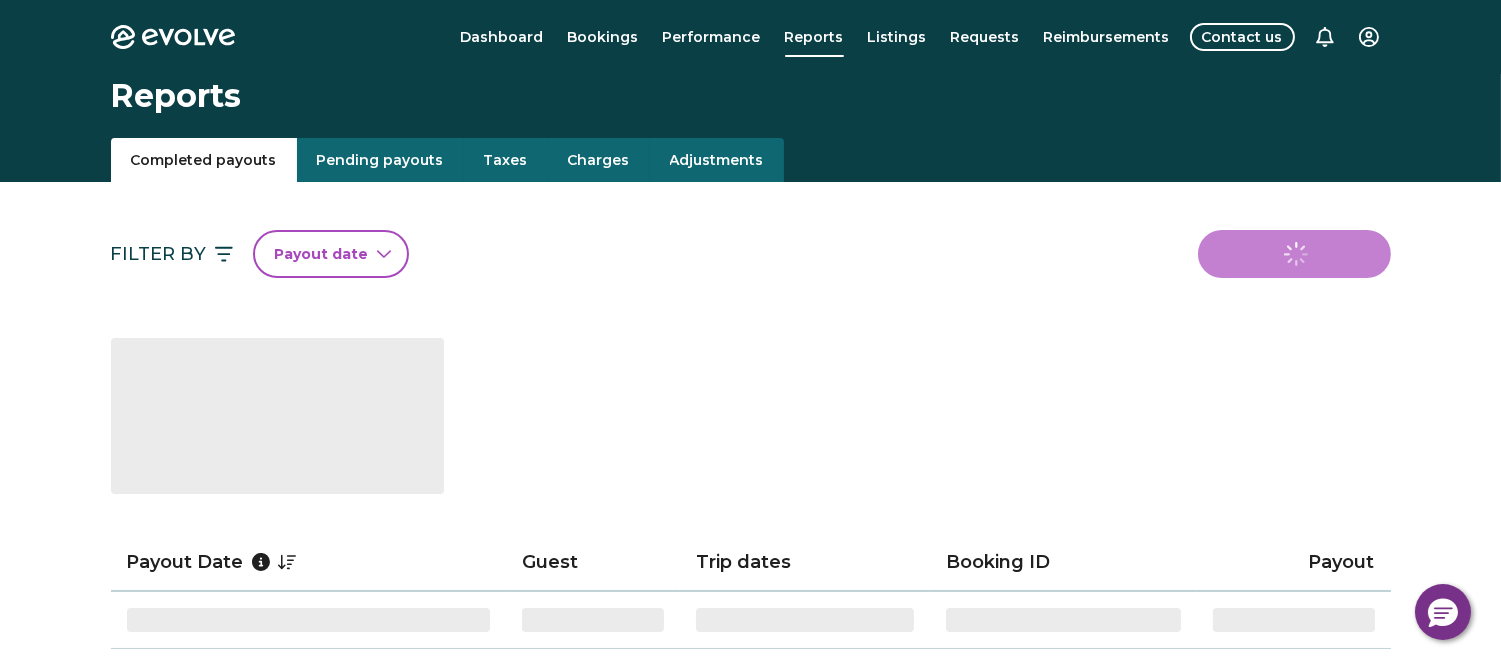 click on "Taxes" at bounding box center [506, 160] 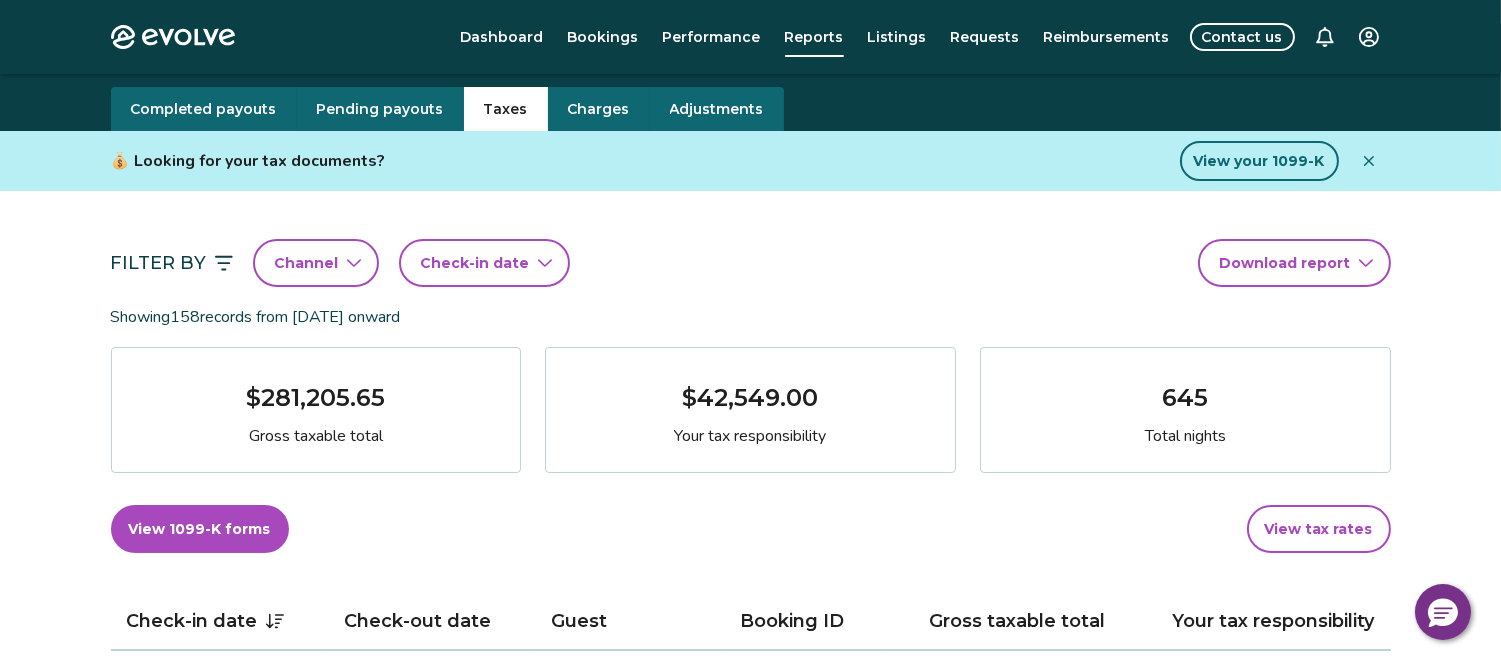 scroll, scrollTop: 0, scrollLeft: 0, axis: both 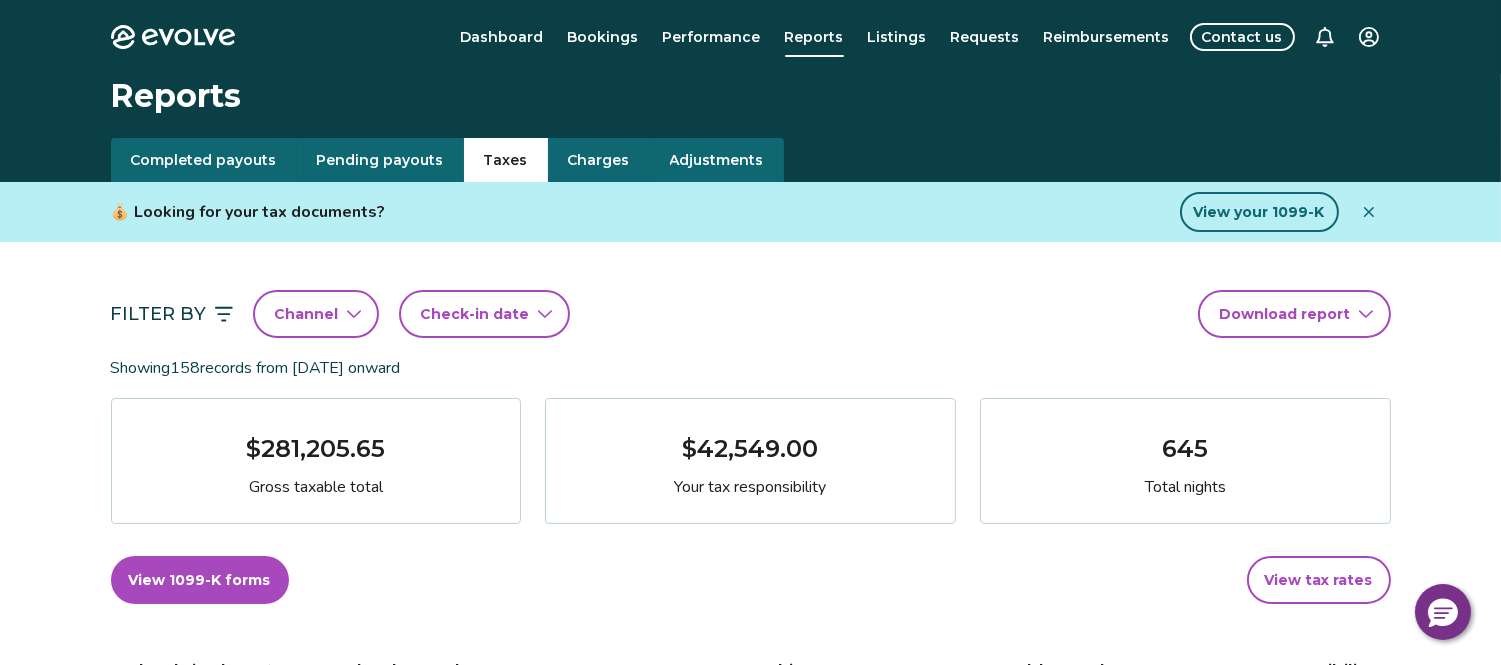 click on "Filter By" at bounding box center [172, 314] 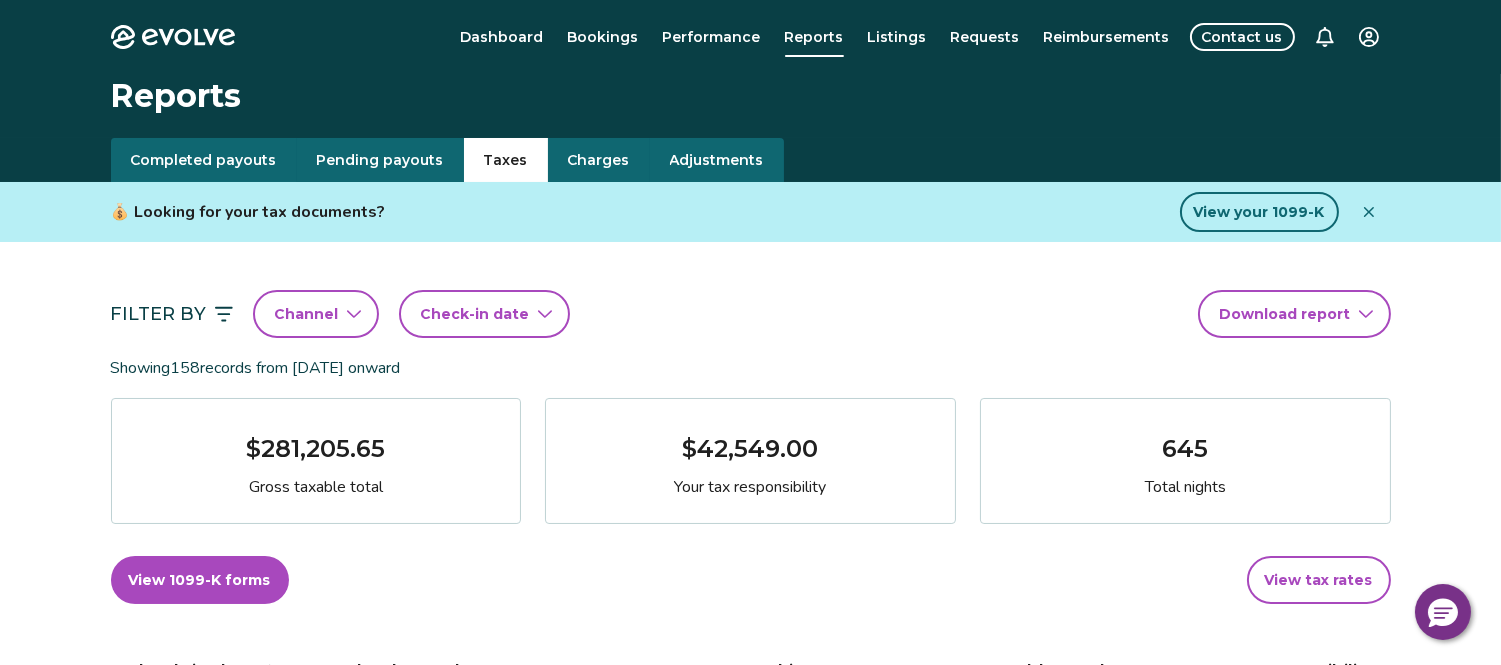click on "Channel" at bounding box center (316, 314) 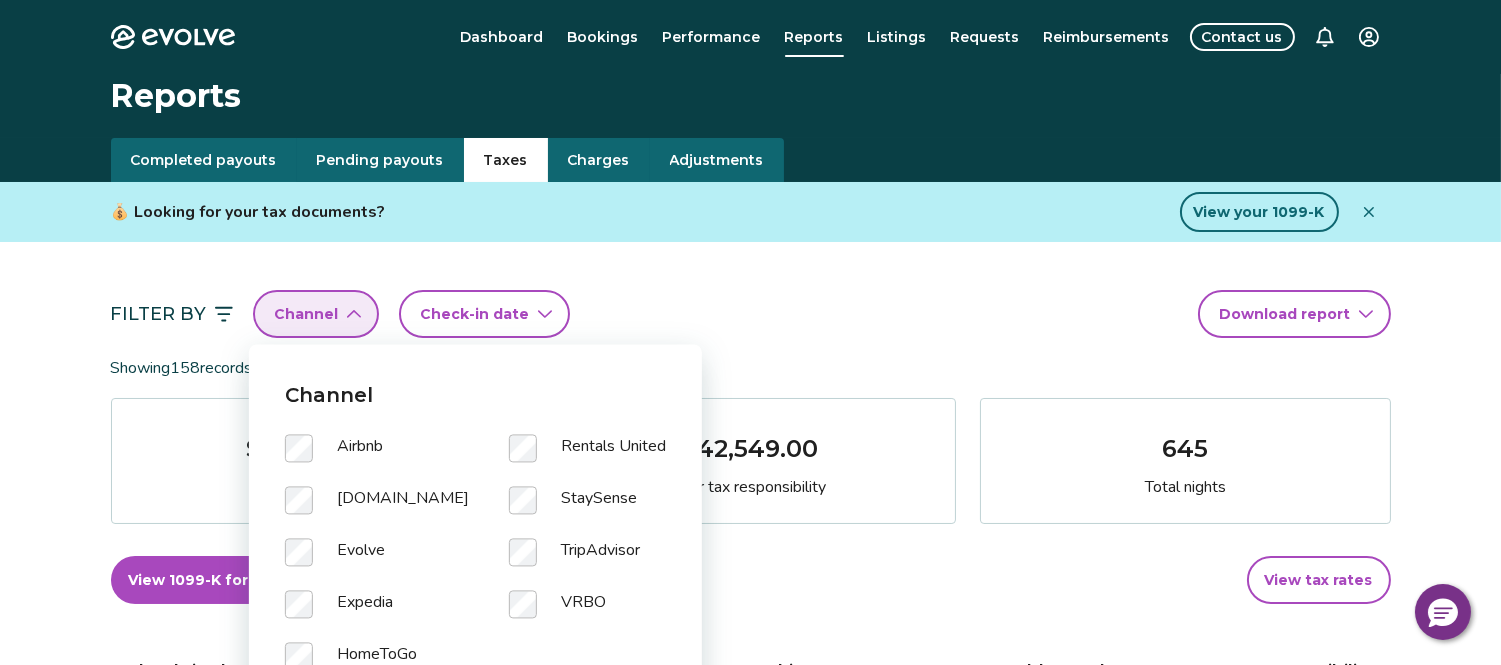 click on "Filter By  Channel Check-in date Download   report" at bounding box center (751, 314) 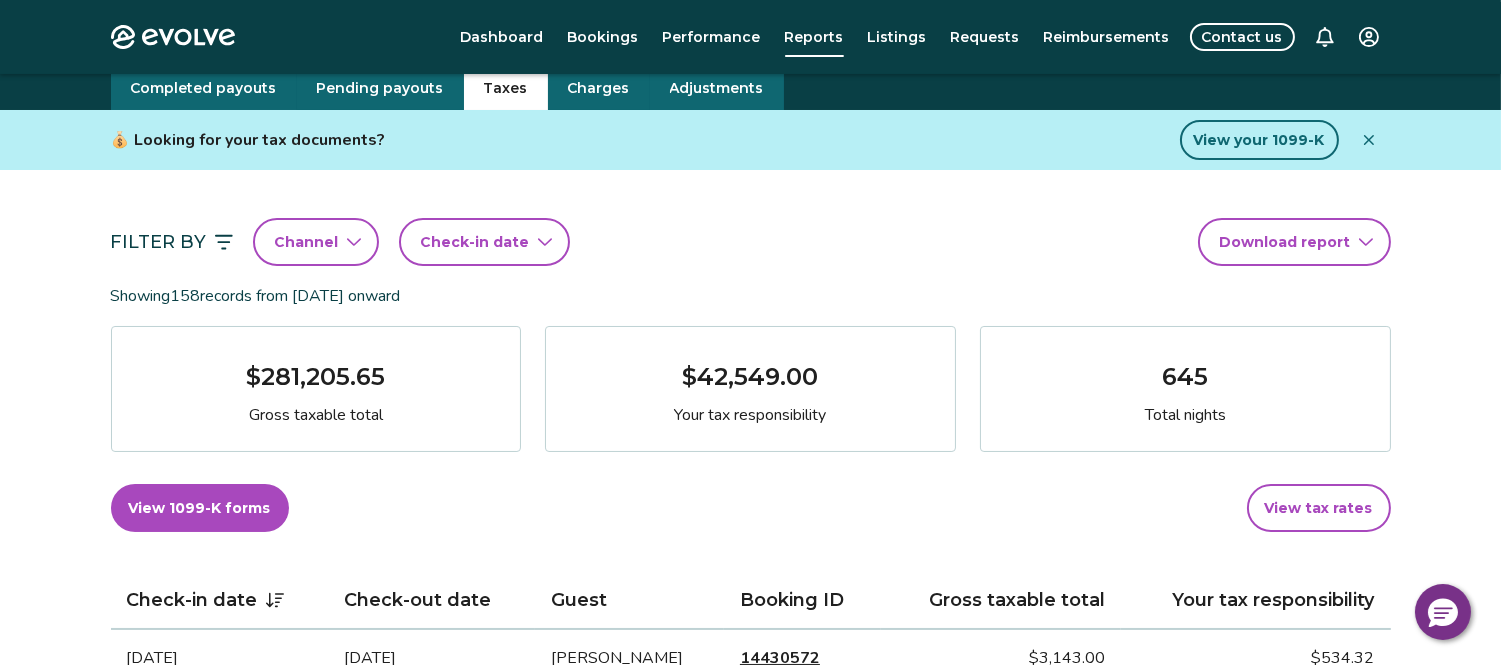scroll, scrollTop: 111, scrollLeft: 0, axis: vertical 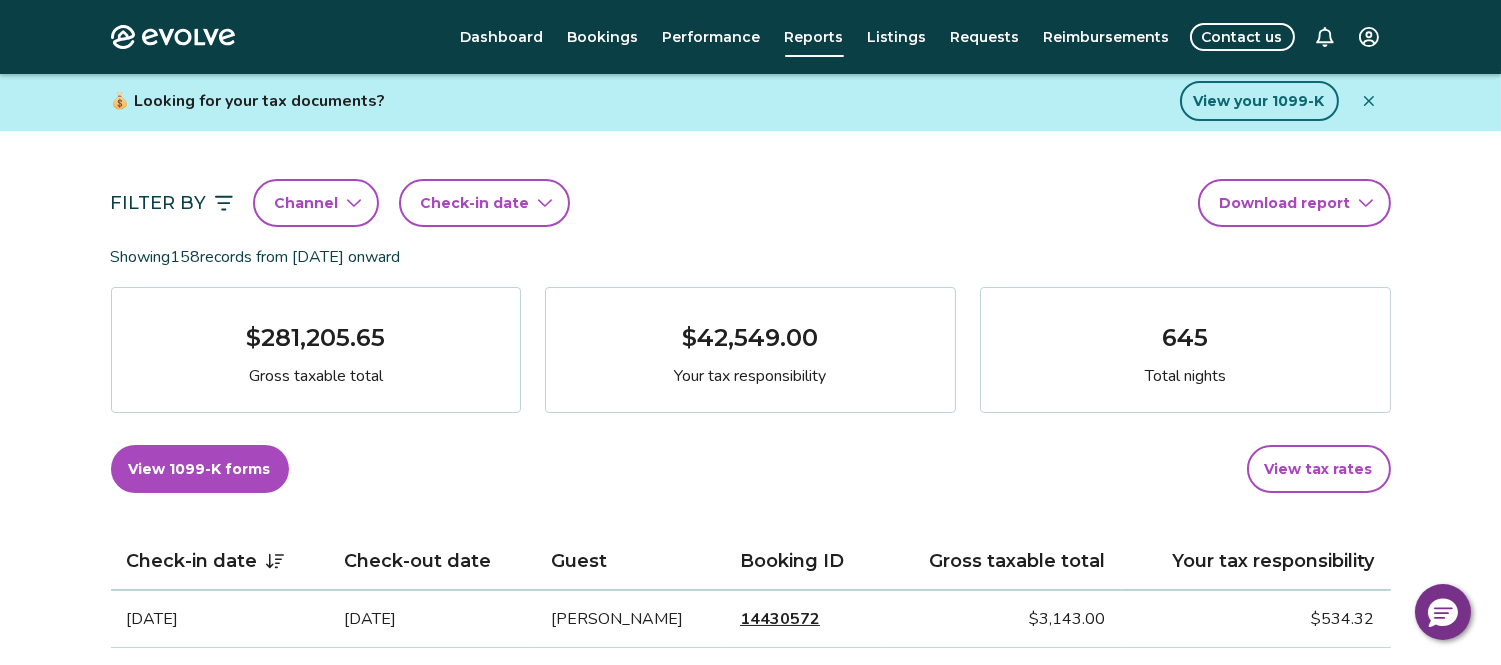 click on "Check-in date" at bounding box center (484, 203) 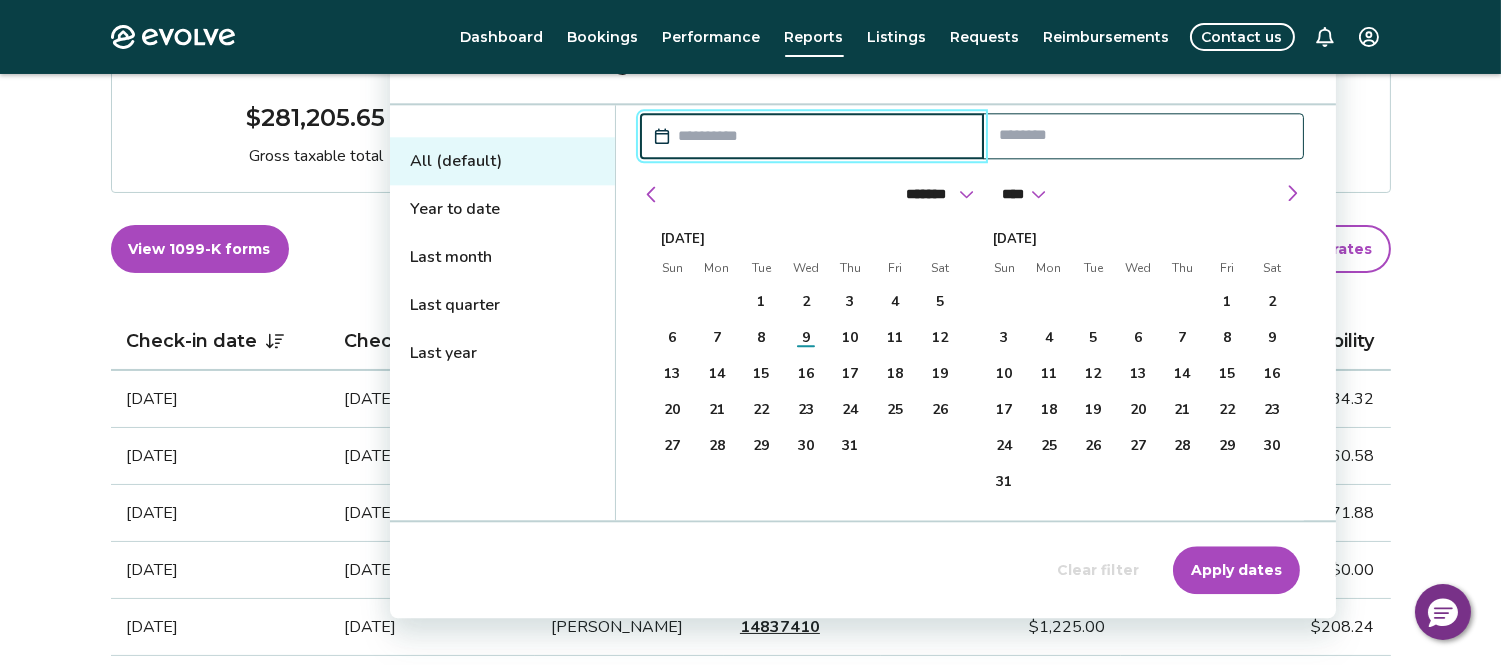 scroll, scrollTop: 333, scrollLeft: 0, axis: vertical 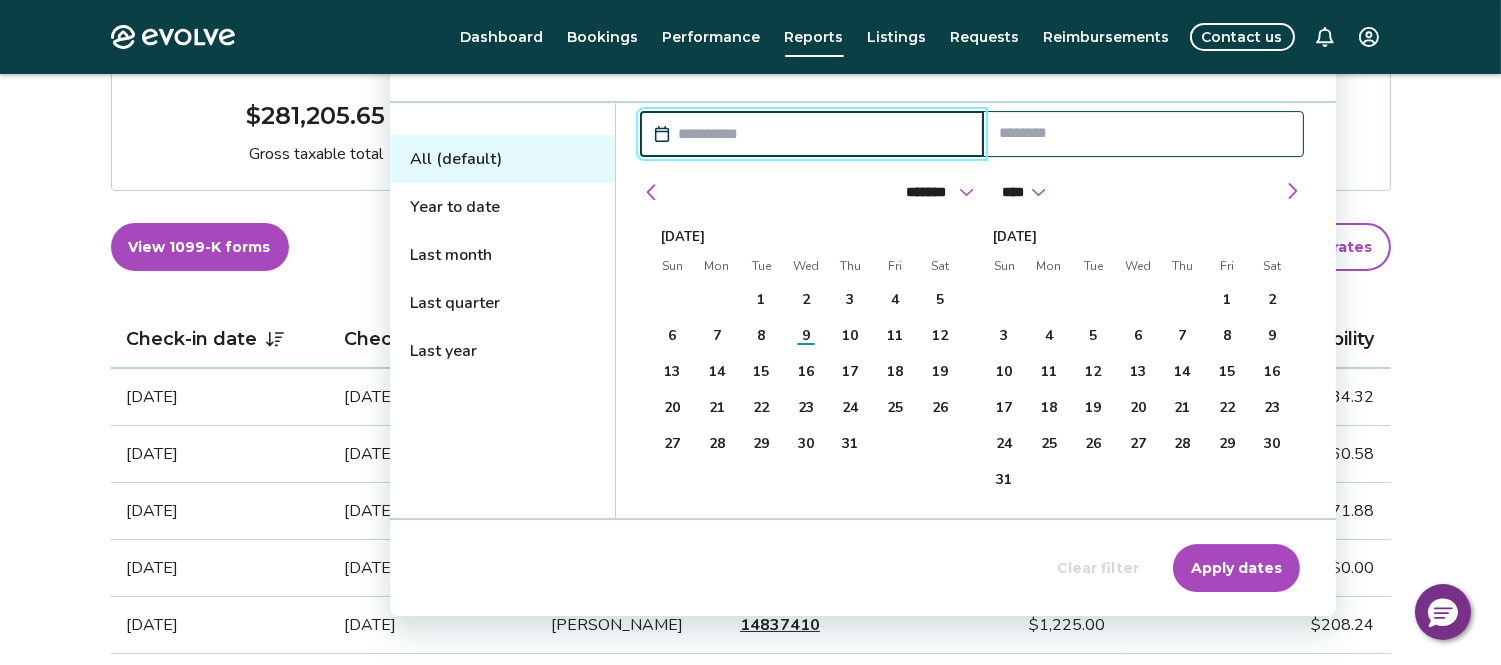 click on "Last month" at bounding box center [502, 255] 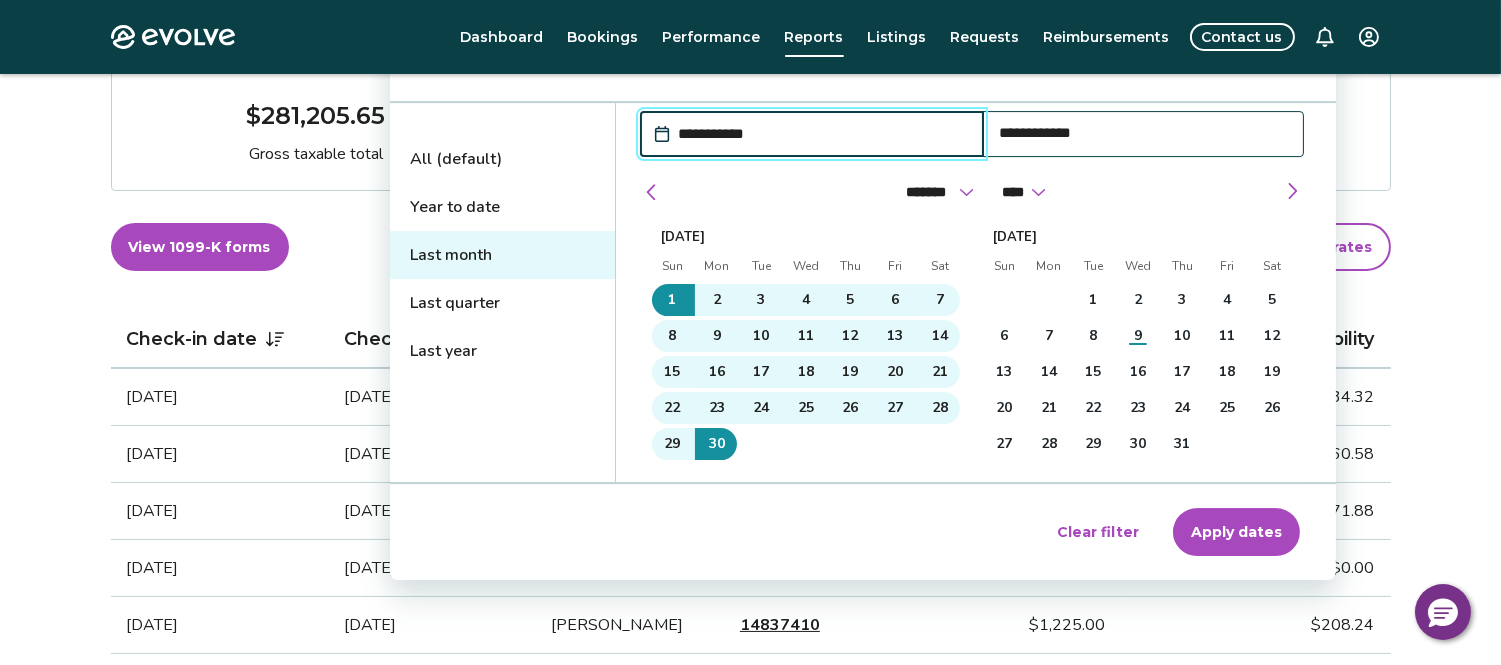 click on "Apply dates" at bounding box center [1236, 532] 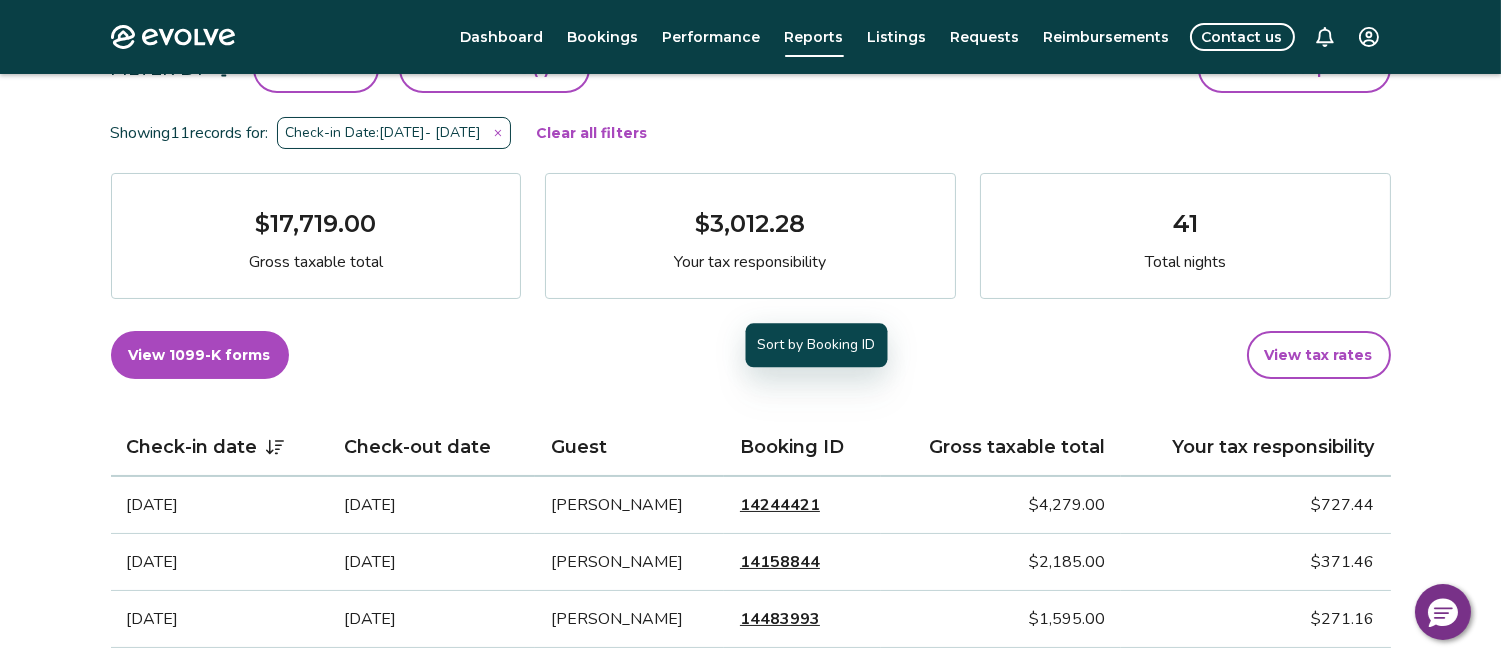 scroll, scrollTop: 178, scrollLeft: 0, axis: vertical 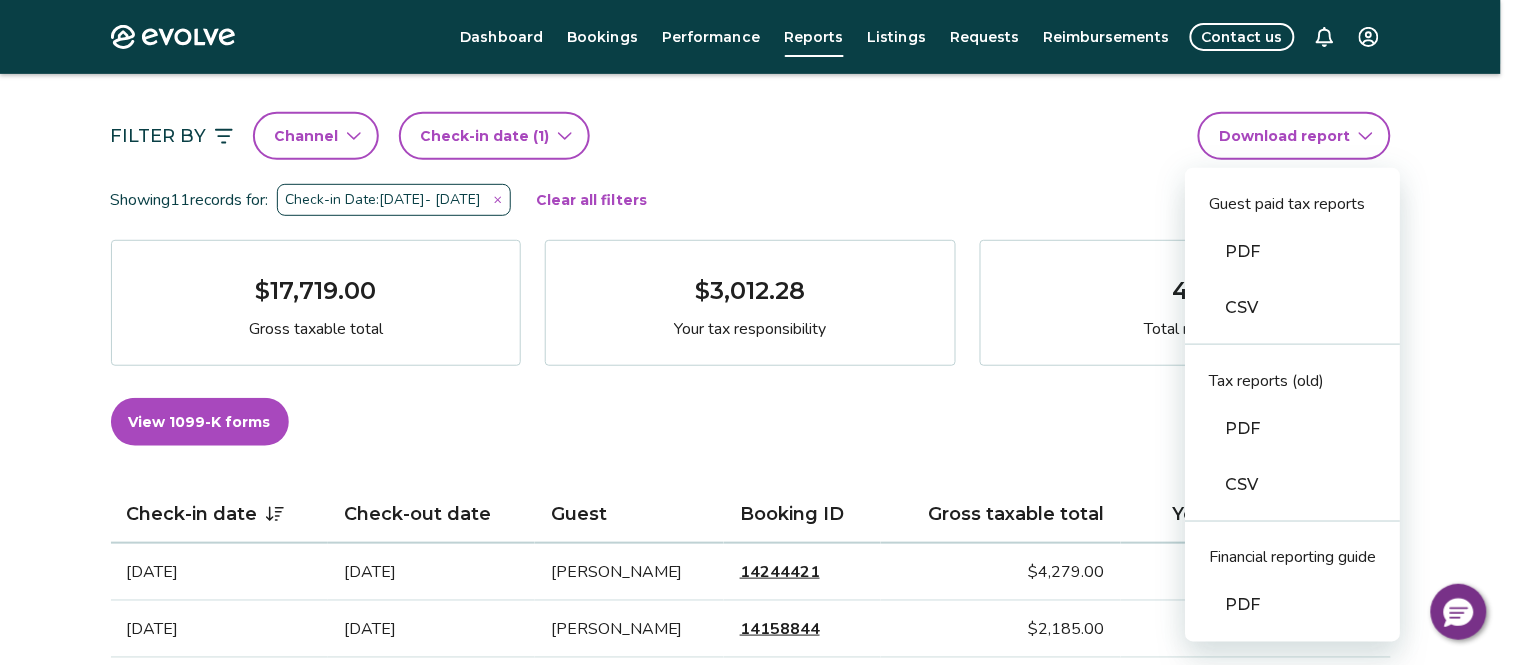 click on "Evolve Dashboard Bookings Performance Reports Listings Requests Reimbursements Contact us Reports Completed payouts Pending payouts Taxes Charges Adjustments 💰 Looking for your tax documents? View your 1099-K Filter By  Channel Check-in date (1) Download   report Guest paid tax reports PDF CSV Tax reports (old) PDF CSV Financial reporting guide PDF Showing  11  records   for: Check-in Date:  [DATE]  -   [DATE] Clear all filters $17,719.00 Gross taxable total $3,012.28 Your tax responsibility 41 Total nights View 1099-K forms View tax rates Check-in date Check-out date Guest Booking ID Gross taxable total Your tax responsibility [DATE] [DATE] [PERSON_NAME] 14244421 $4,279.00 $727.44 [DATE] [DATE] [PERSON_NAME] 14158844 $2,185.00 $371.46 [DATE] [DATE] [PERSON_NAME] 14483993 $1,595.00 $271.16 [DATE] [DATE] [PERSON_NAME] 13820747 $2,254.00 $383.18 [DATE] [DATE] [PERSON_NAME] 14605986 $1,327.00 $225.60 [DATE] [DATE] [PERSON_NAME]" at bounding box center [758, 904] 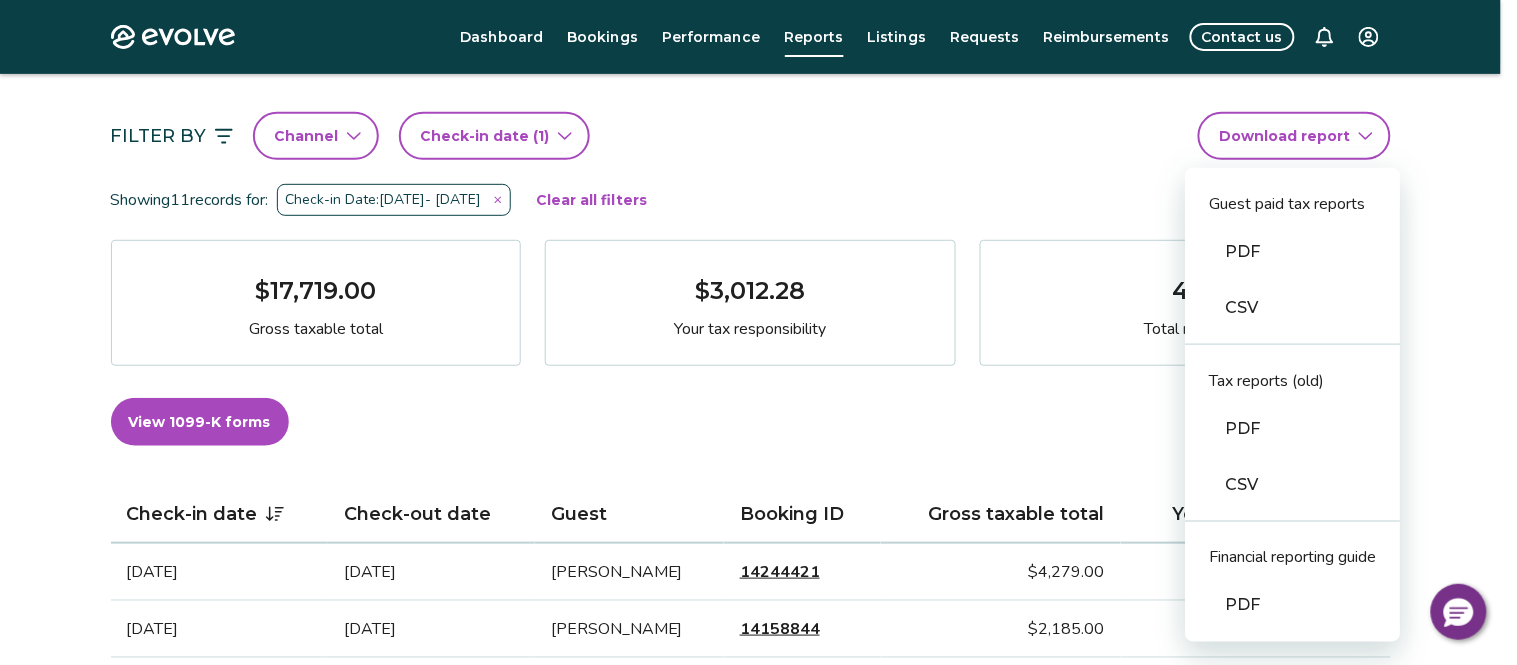 click on "CSV" at bounding box center [1293, 485] 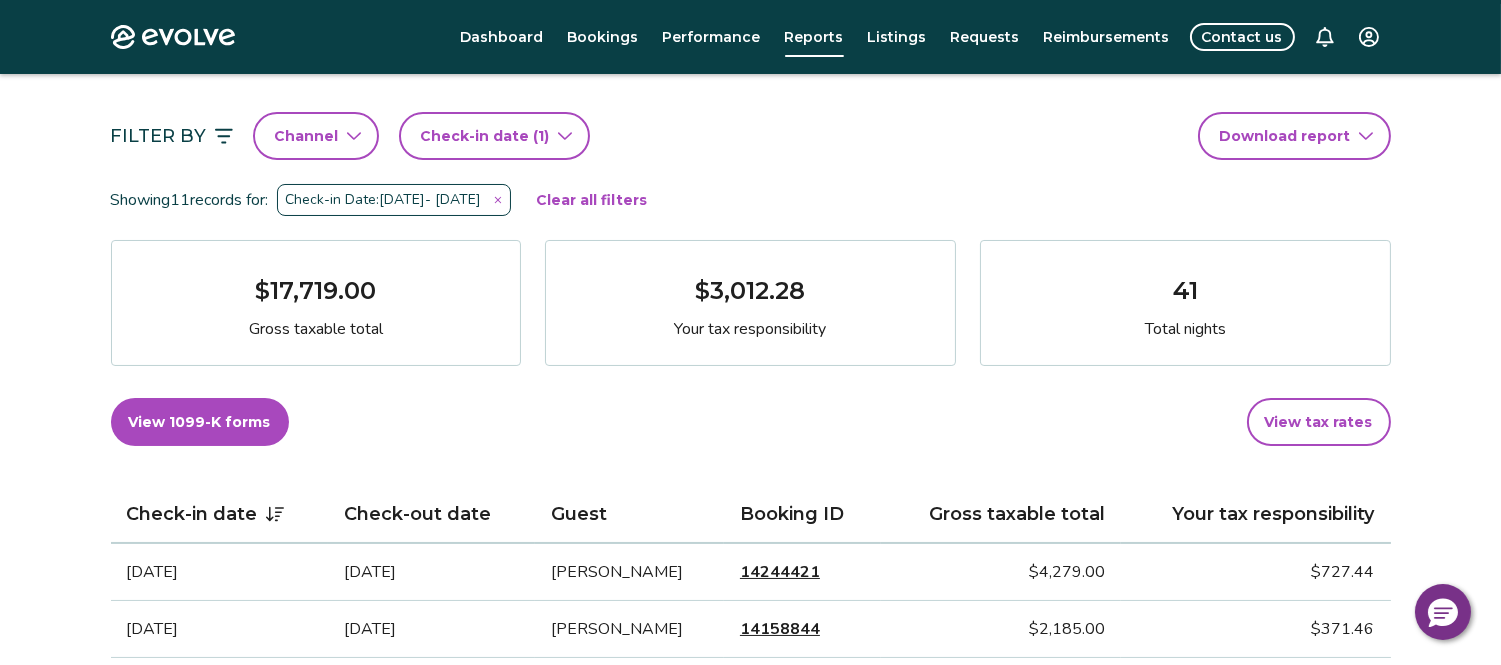 click 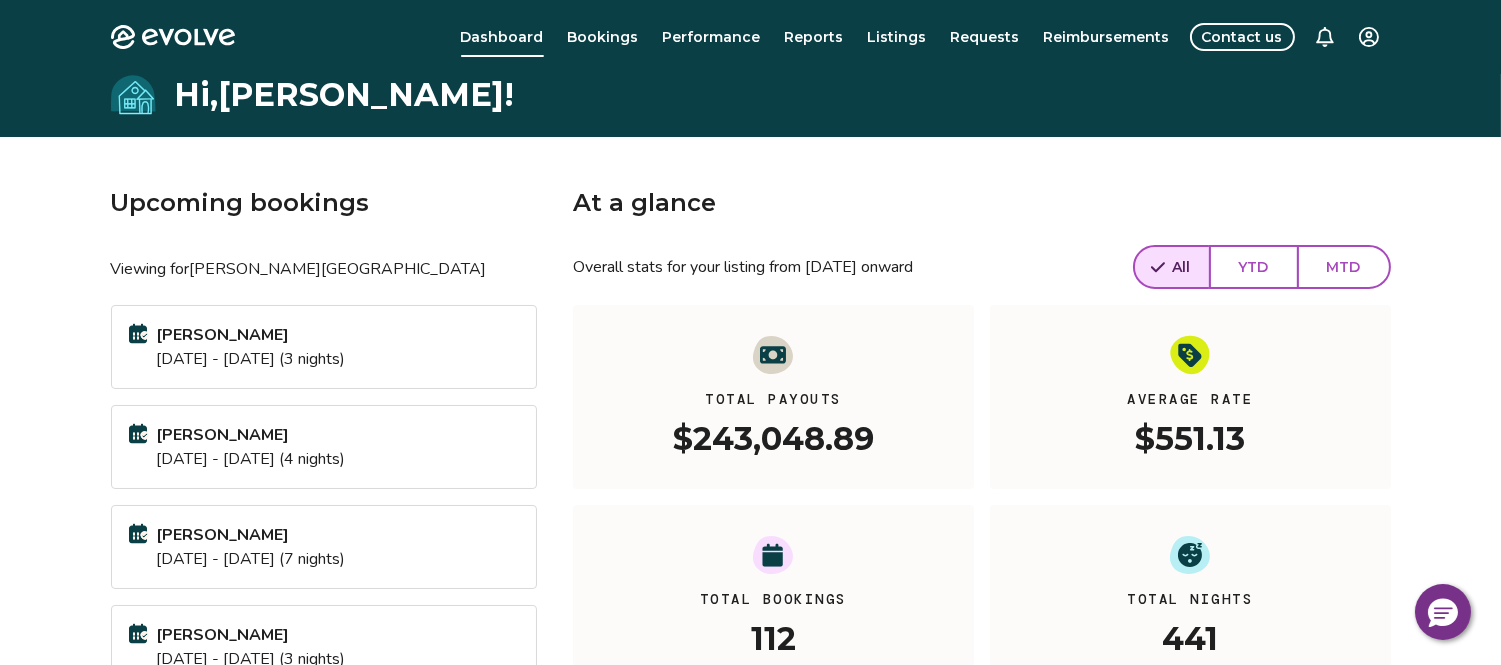scroll, scrollTop: 0, scrollLeft: 0, axis: both 